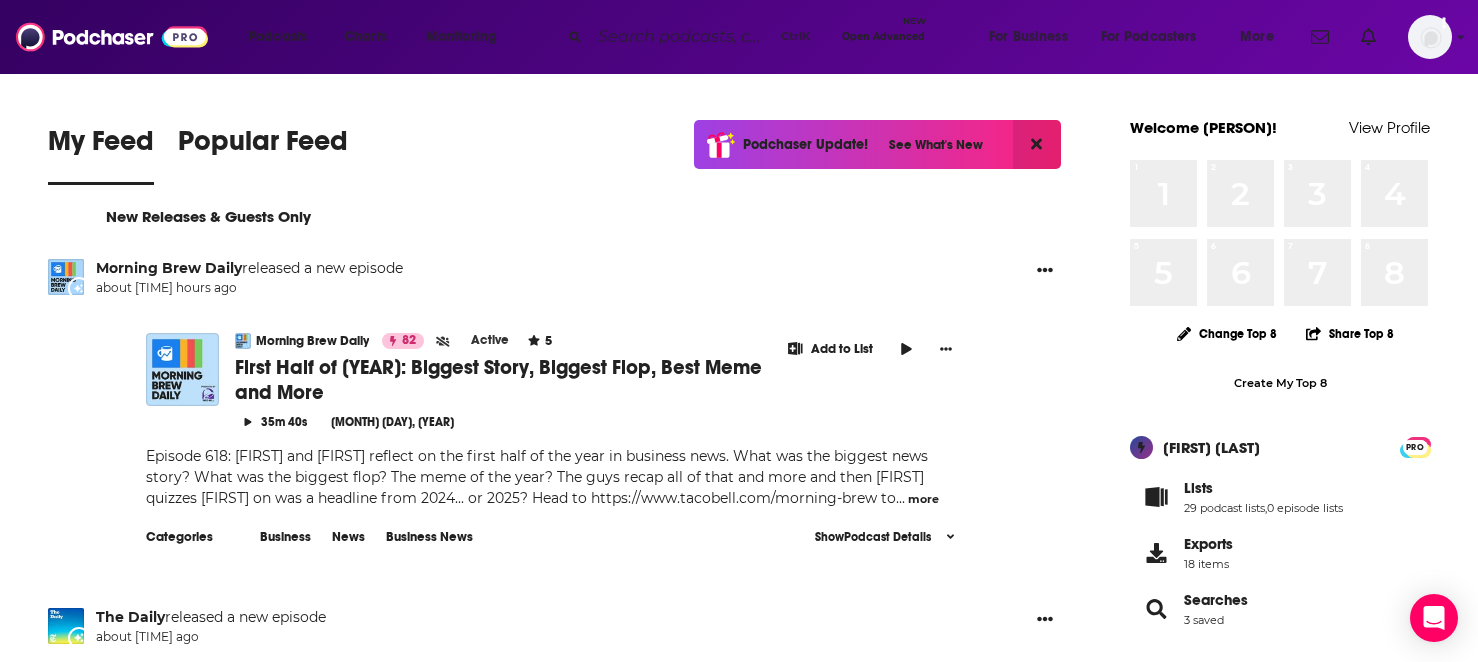 scroll, scrollTop: 0, scrollLeft: 0, axis: both 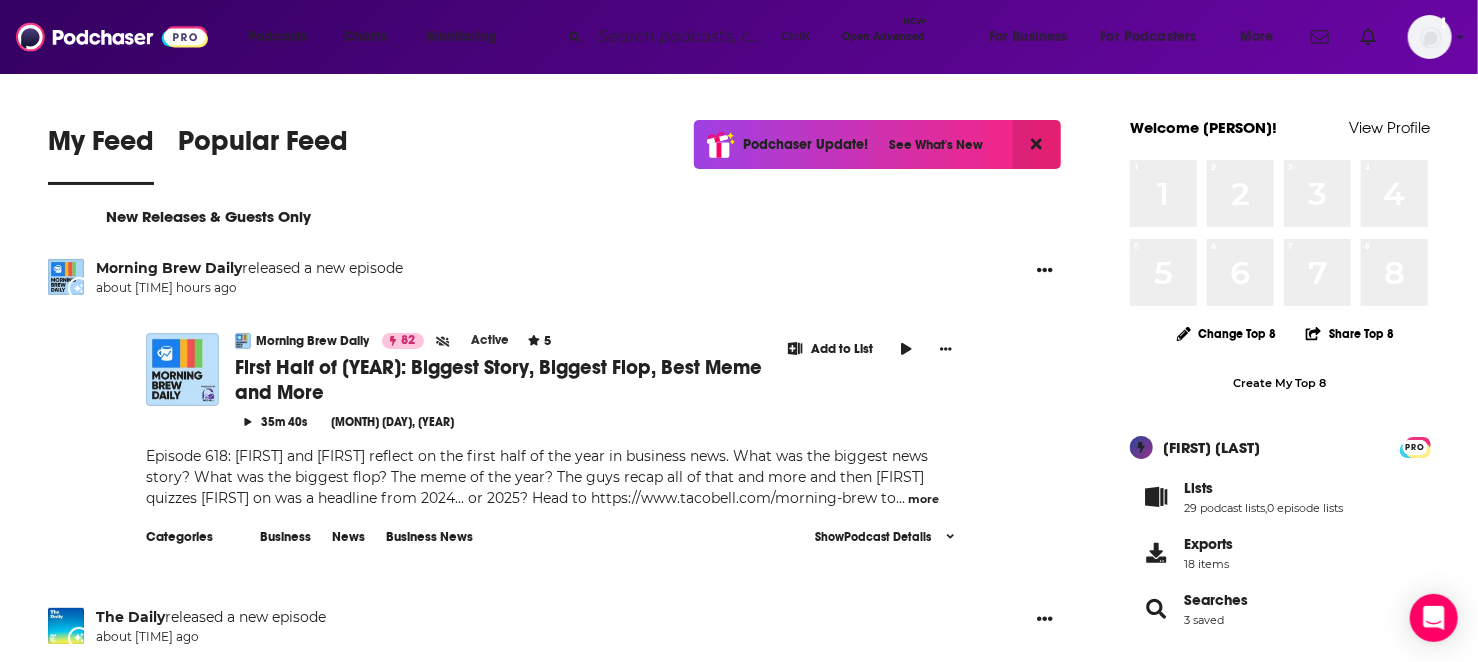 click on "Podcasts Charts Monitoring Ctrl K Open Advanced New For Business For Podcasters More Add a profile image" at bounding box center [739, 37] 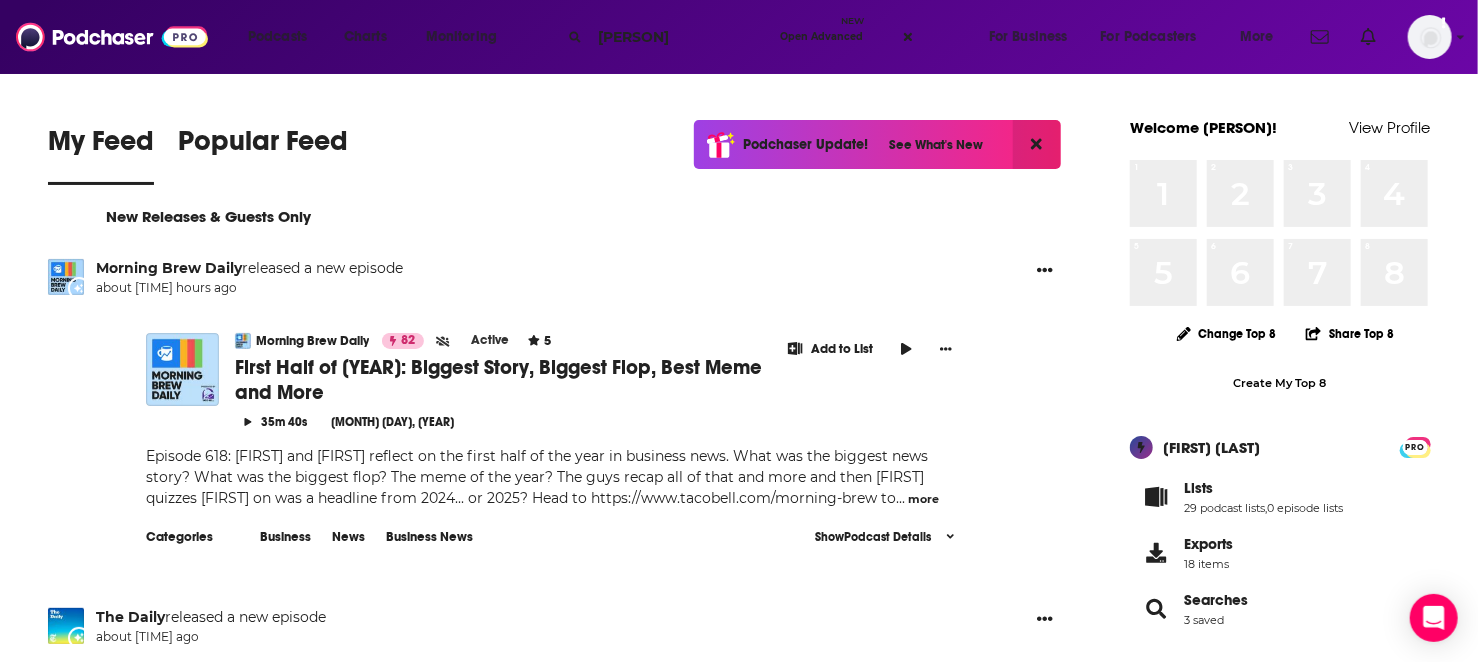 type on "[PERSON]" 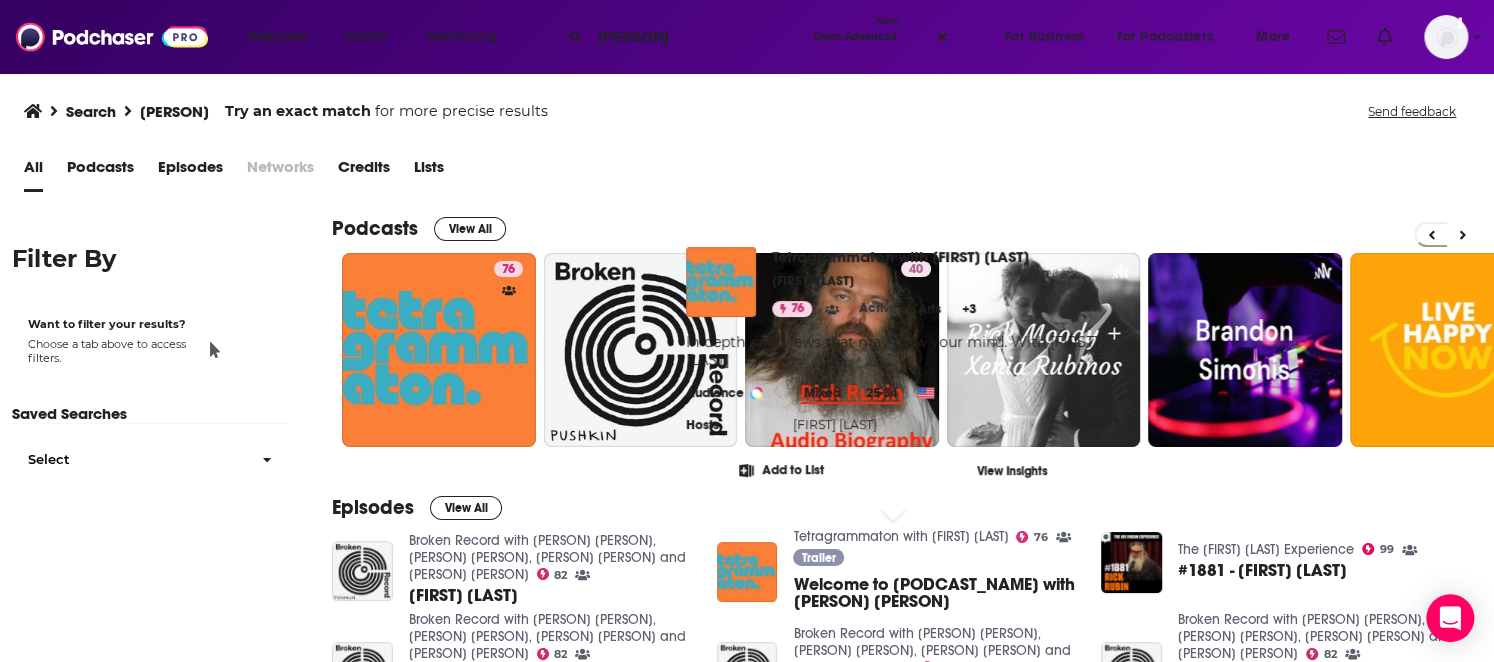 click on "Tetragrammaton with [FIRST] [LAST]" at bounding box center [900, 536] 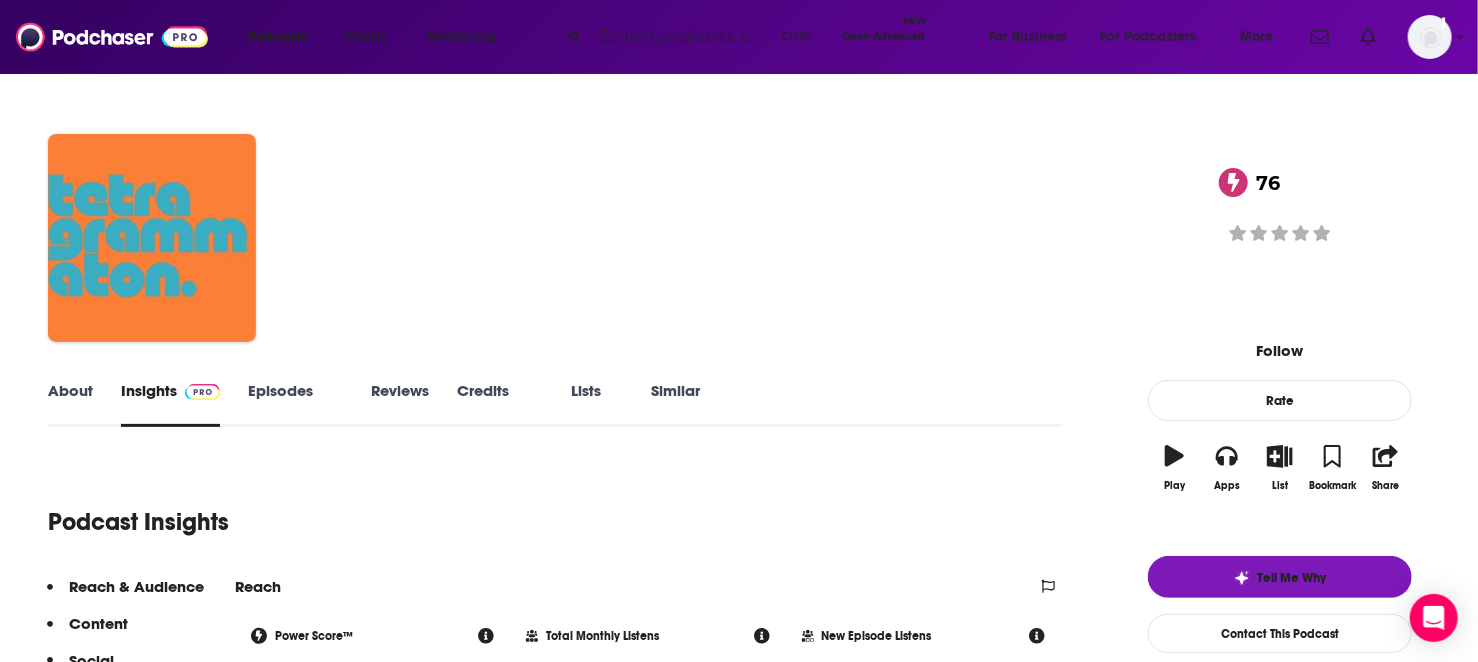 scroll, scrollTop: 100, scrollLeft: 0, axis: vertical 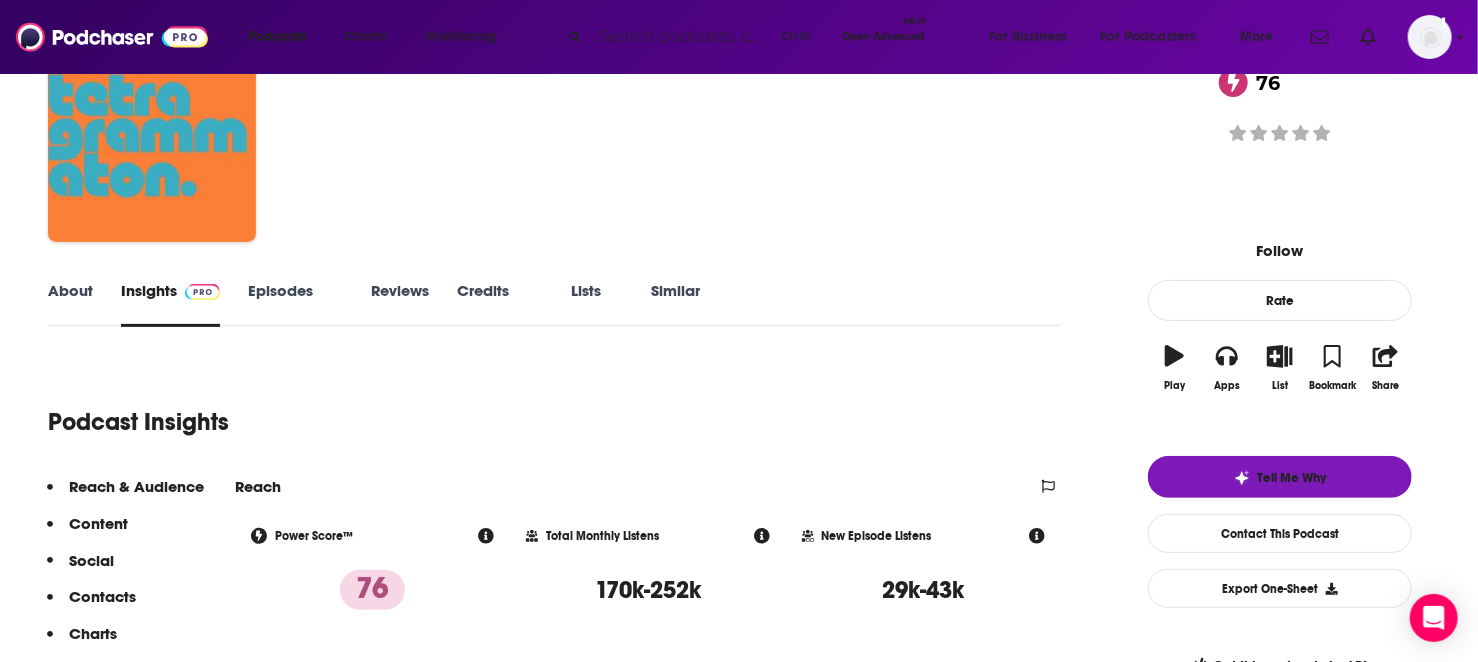 click on "About" at bounding box center (70, 304) 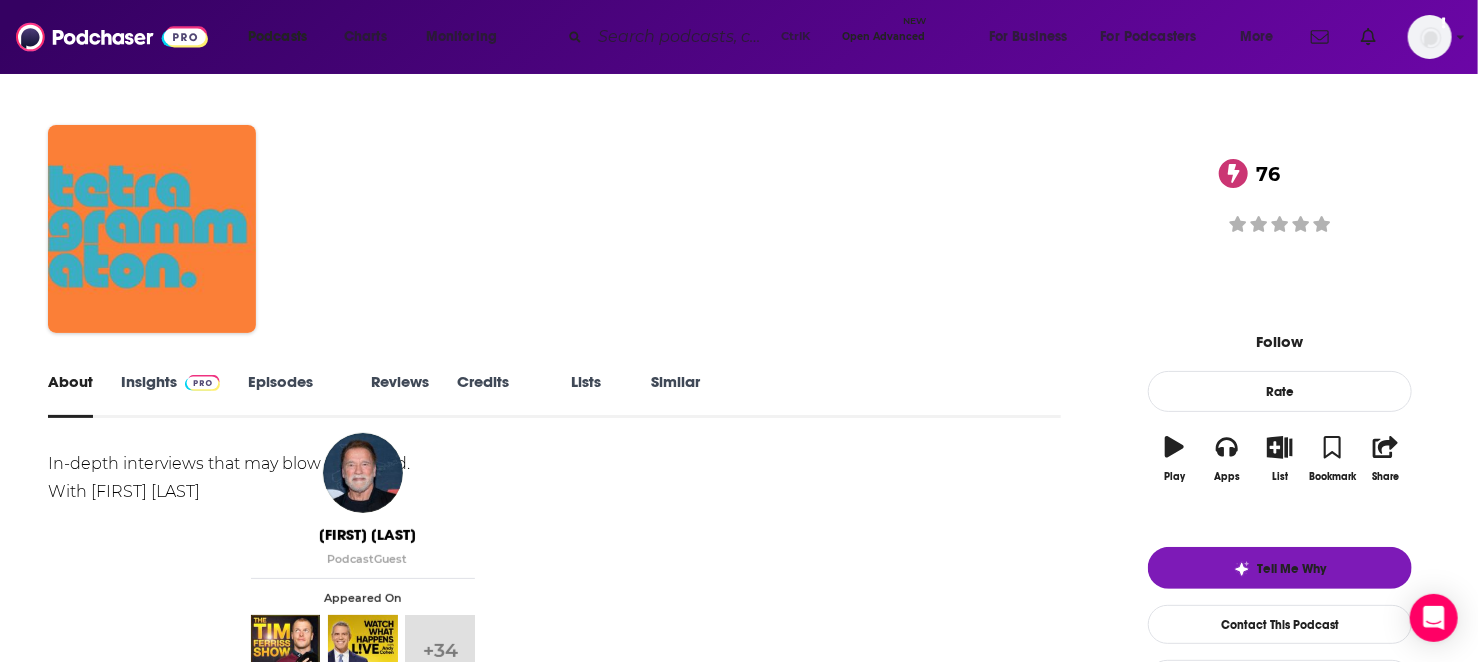 scroll, scrollTop: 0, scrollLeft: 0, axis: both 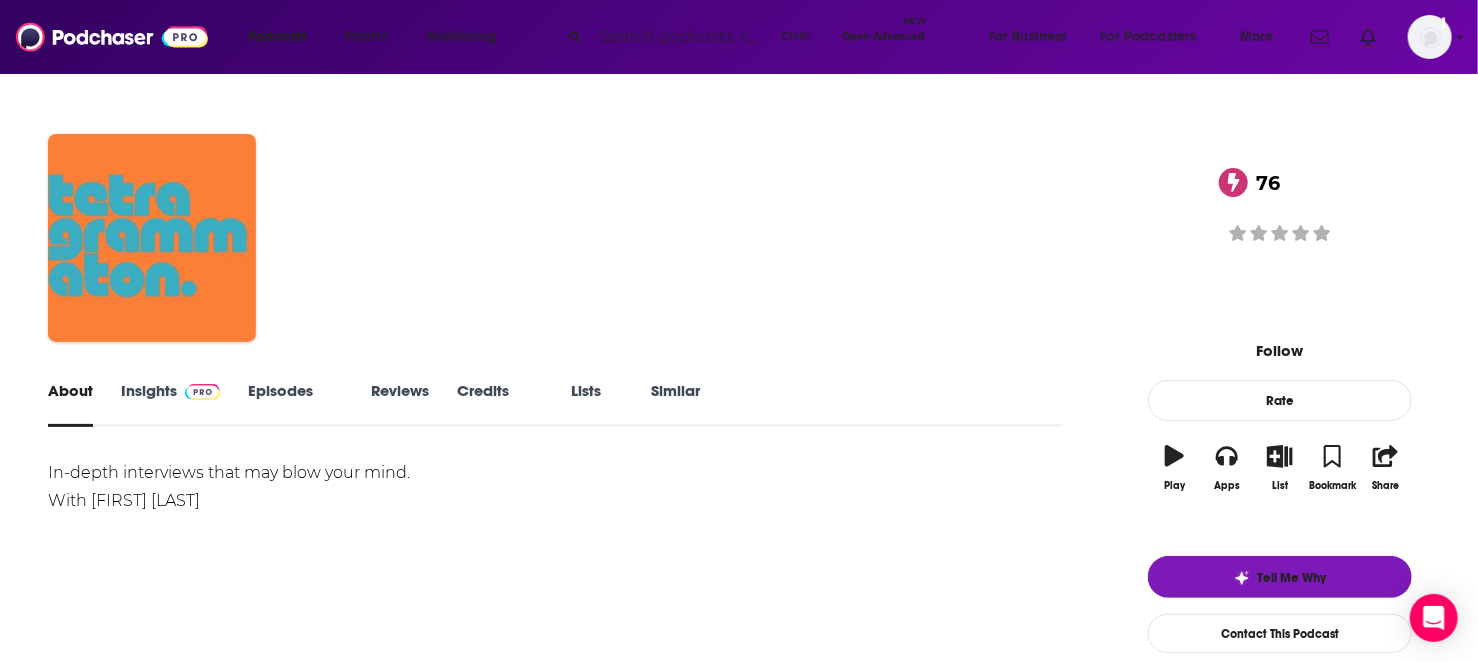 click on "Episodes 131" at bounding box center [295, 404] 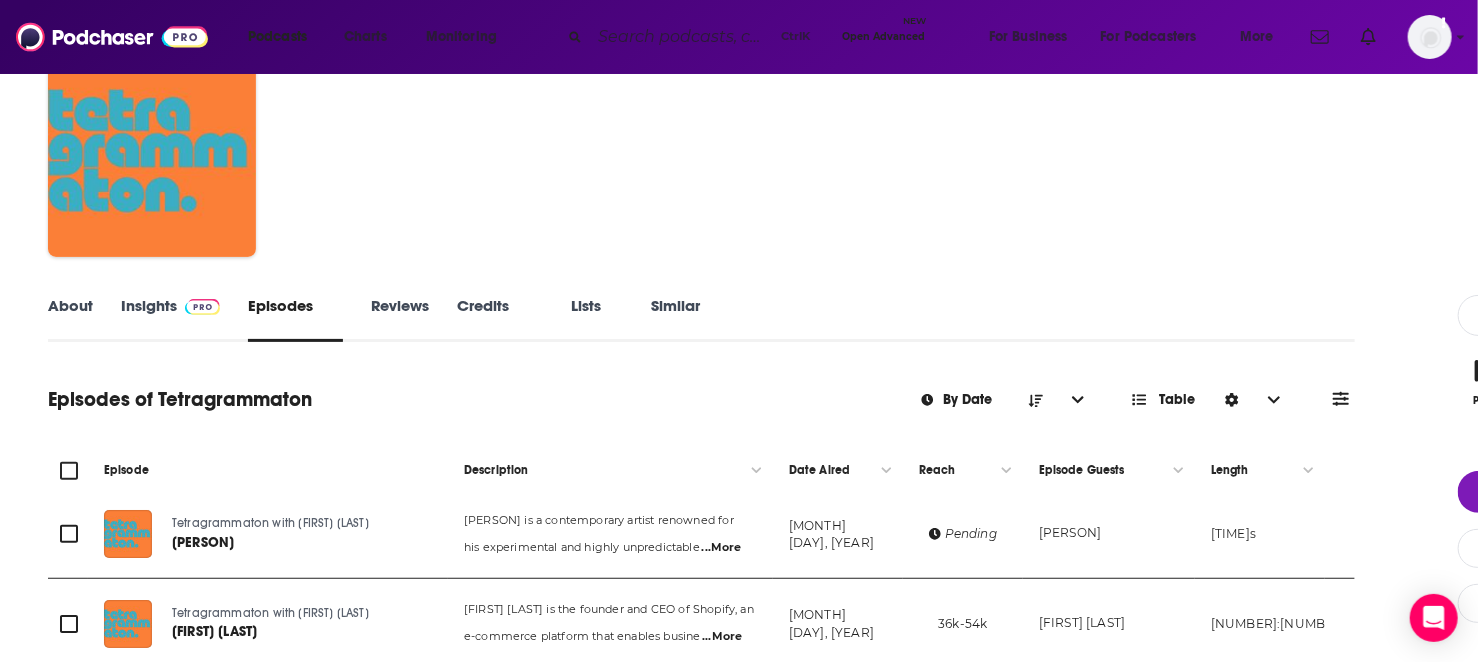 scroll, scrollTop: 0, scrollLeft: 0, axis: both 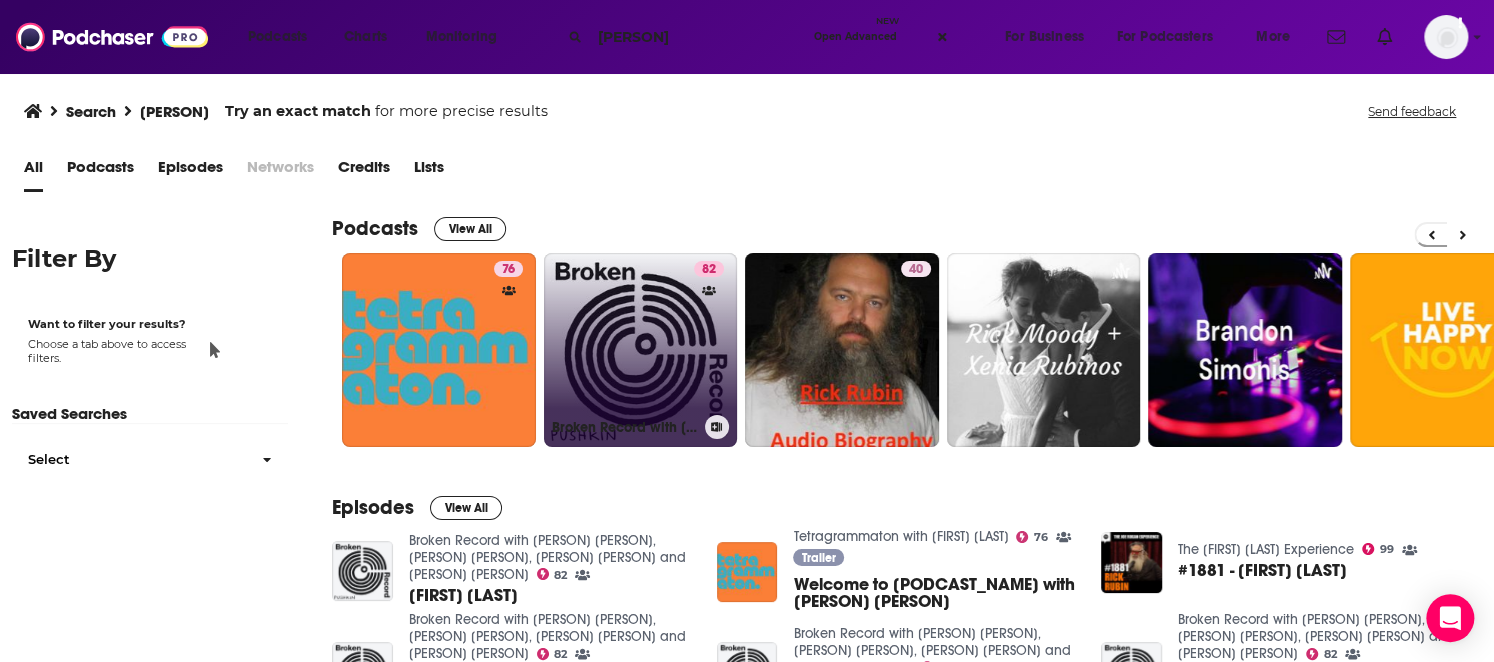 click on "82 Broken Record with Rick Rubin, Malcolm Gladwell, Bruce Headlam and Justin Richmond" at bounding box center [641, 350] 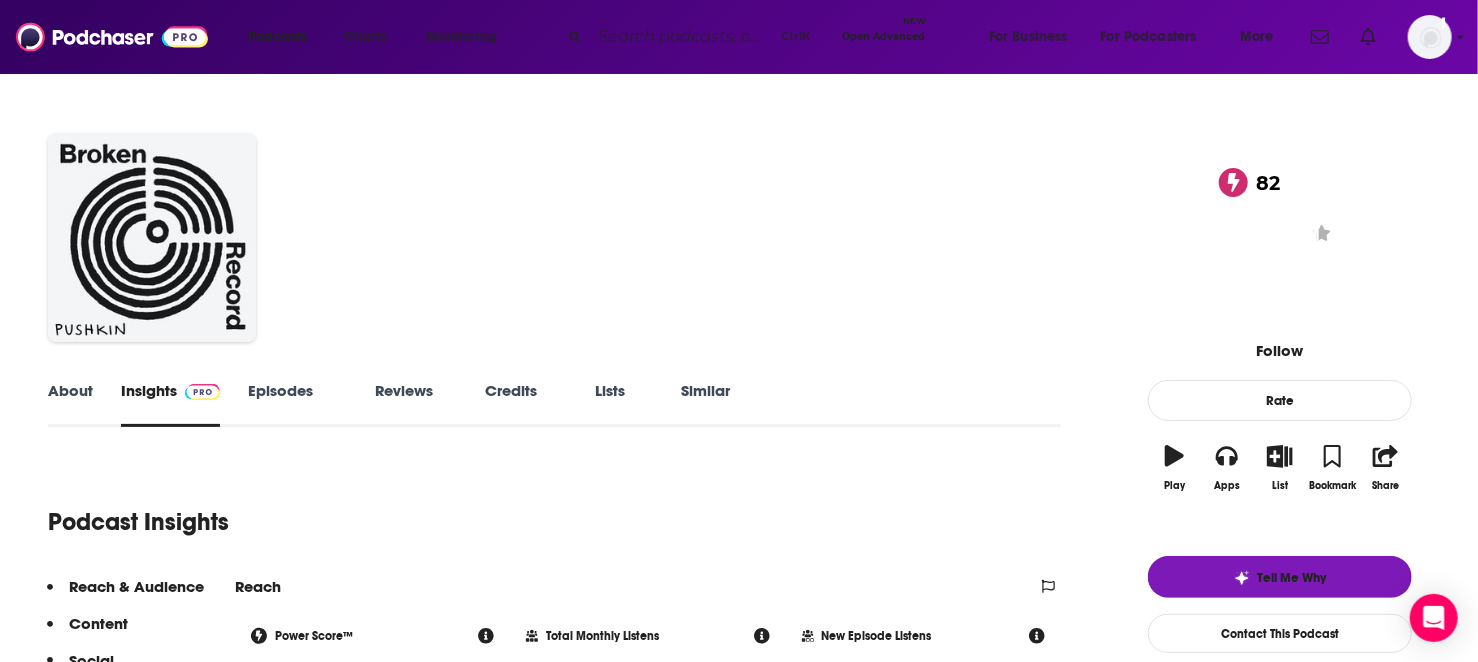 scroll, scrollTop: 100, scrollLeft: 0, axis: vertical 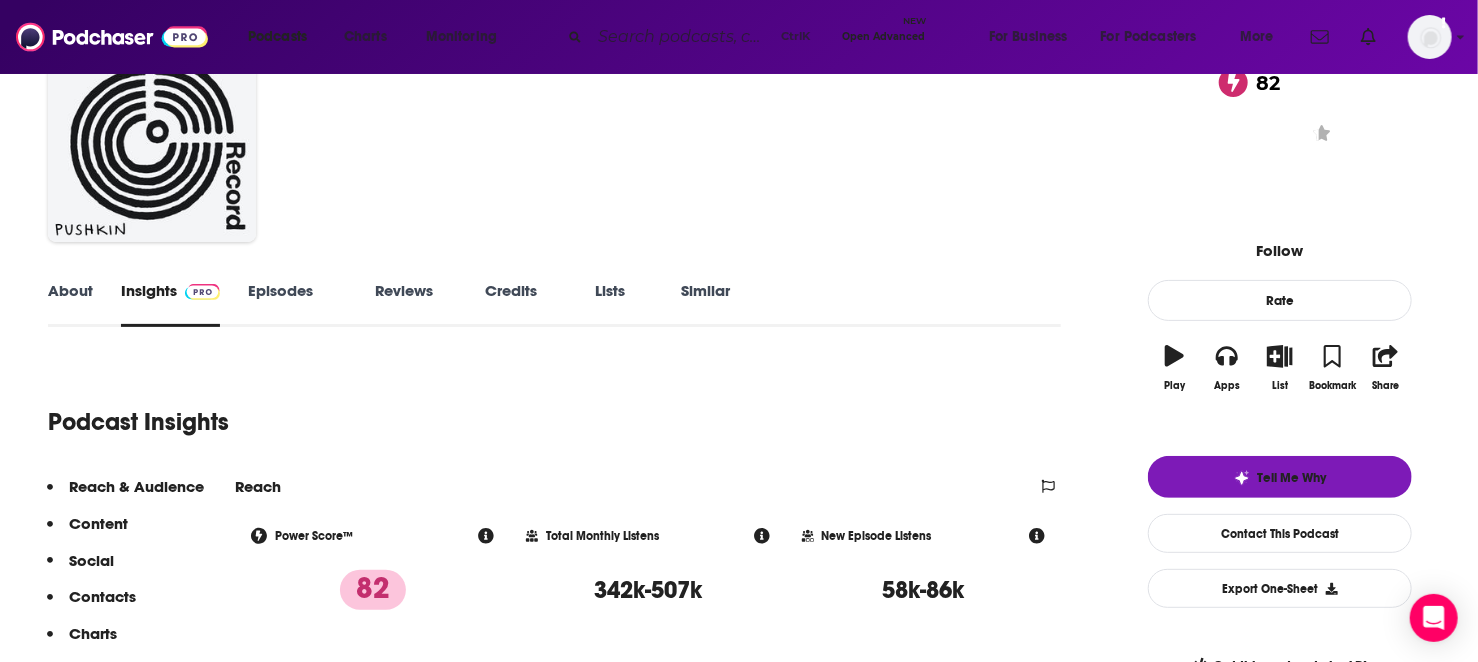 click on "About" at bounding box center [70, 304] 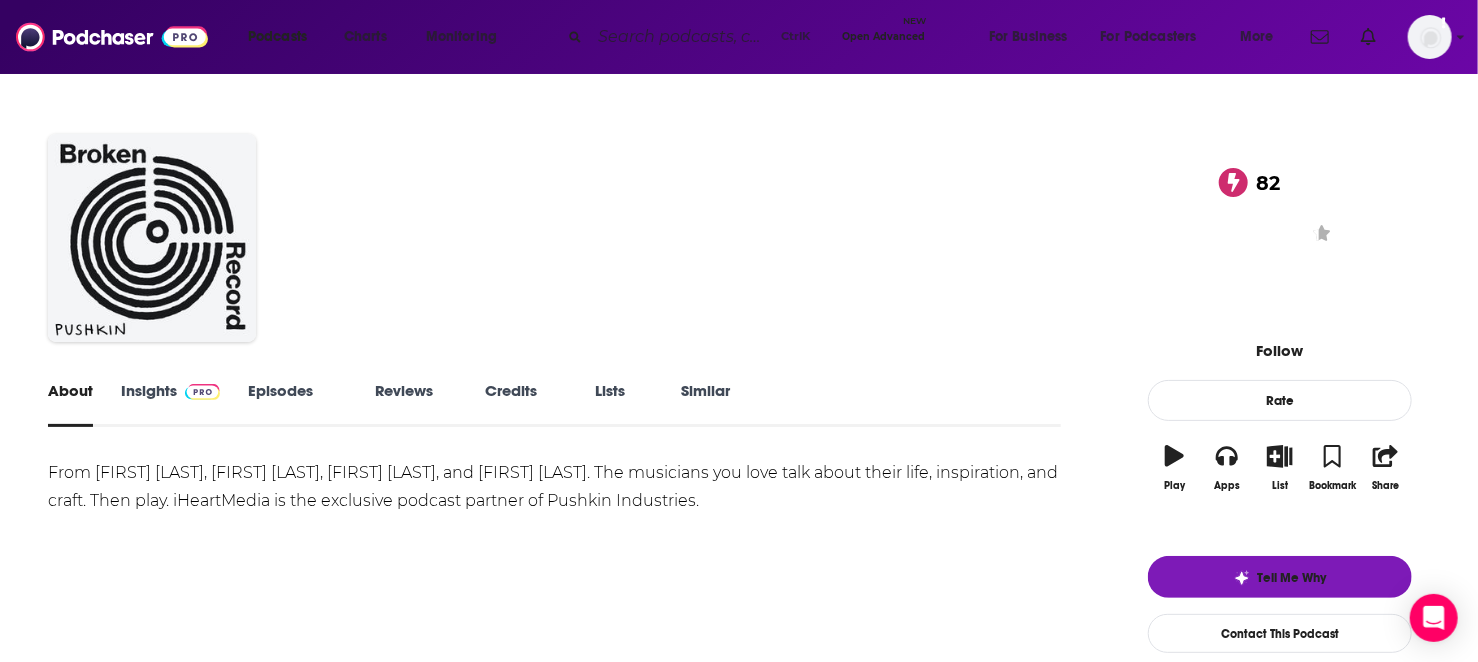 click on "Episodes 362" at bounding box center [297, 404] 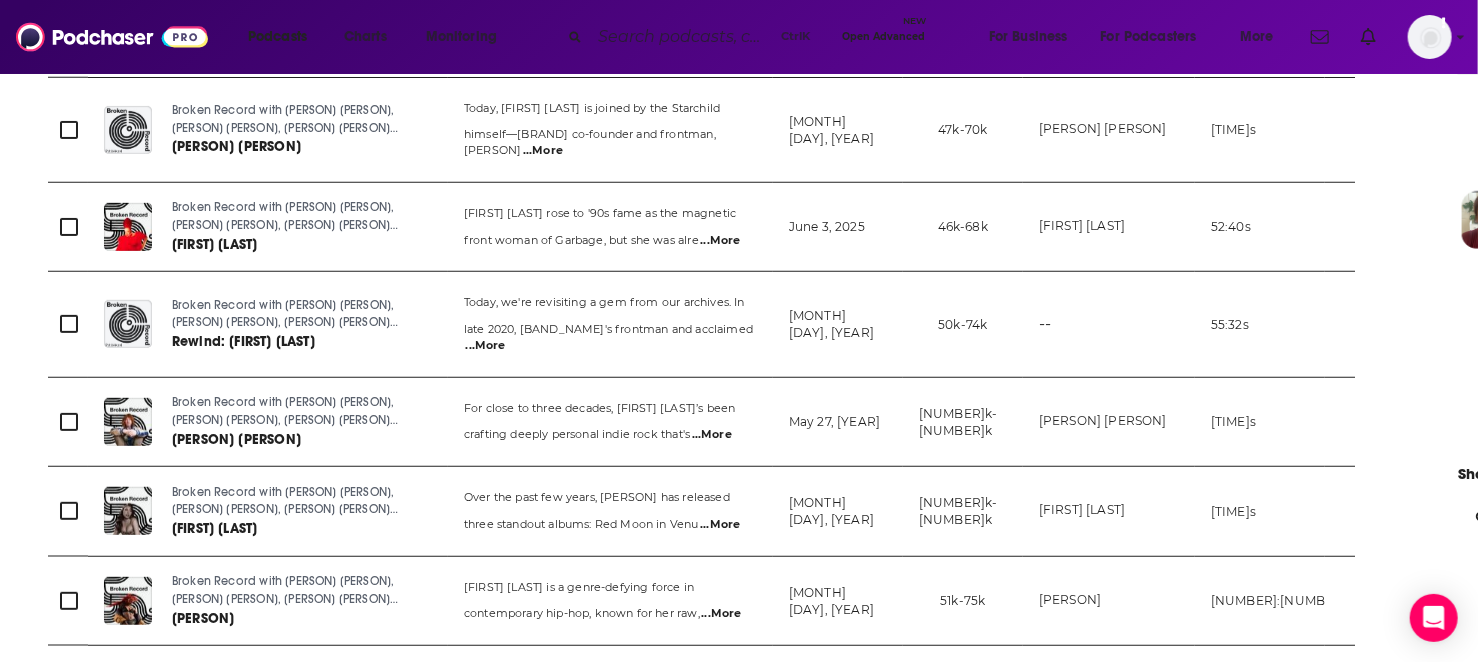 scroll, scrollTop: 900, scrollLeft: 0, axis: vertical 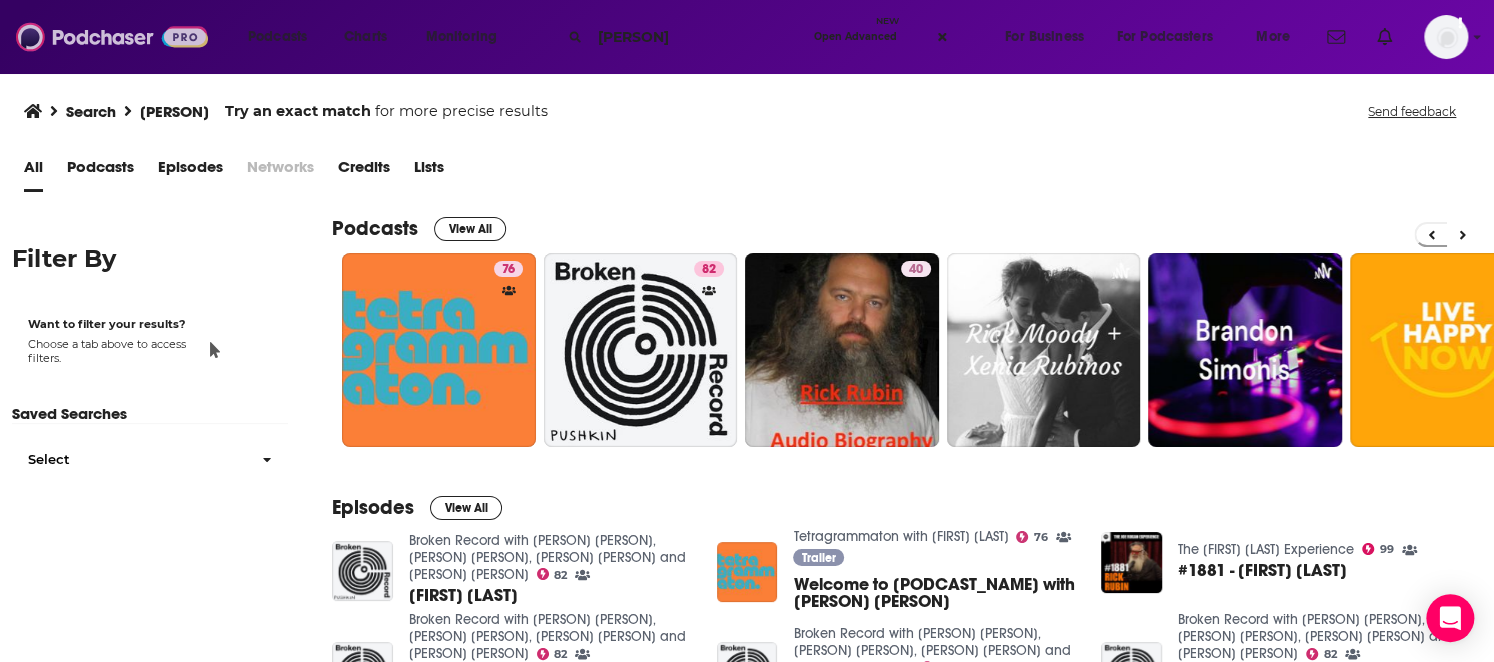 click at bounding box center [112, 37] 